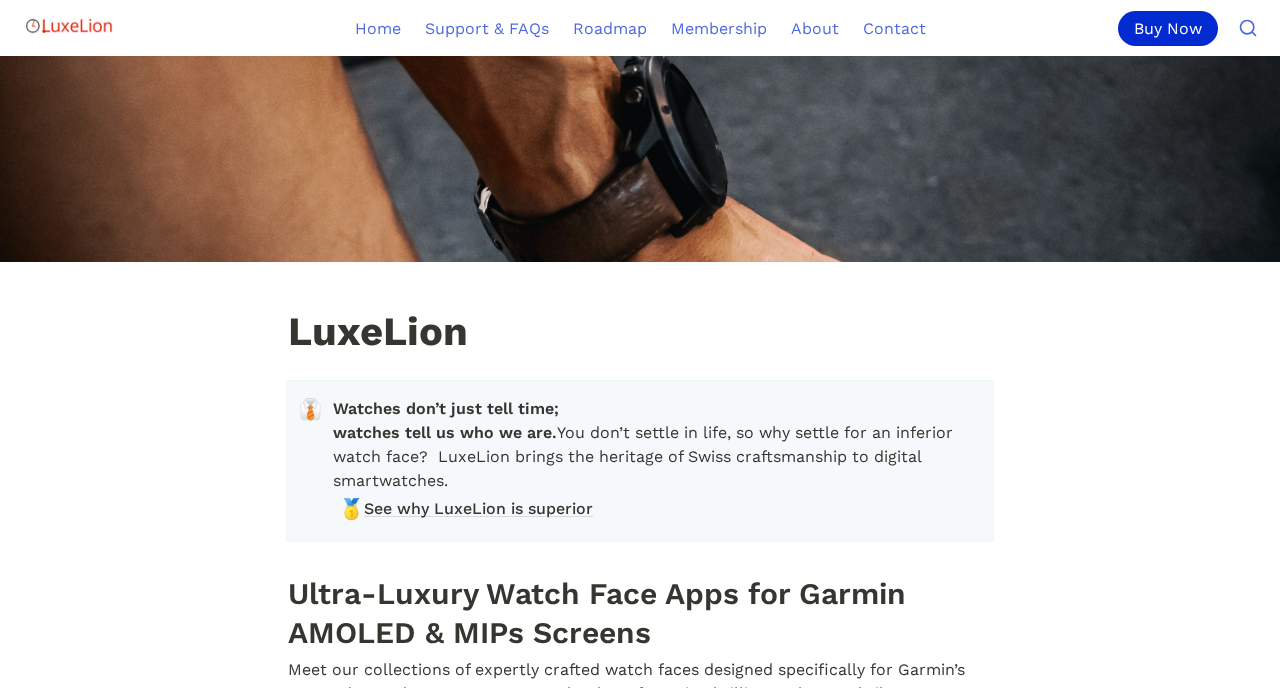 scroll, scrollTop: 0, scrollLeft: 0, axis: both 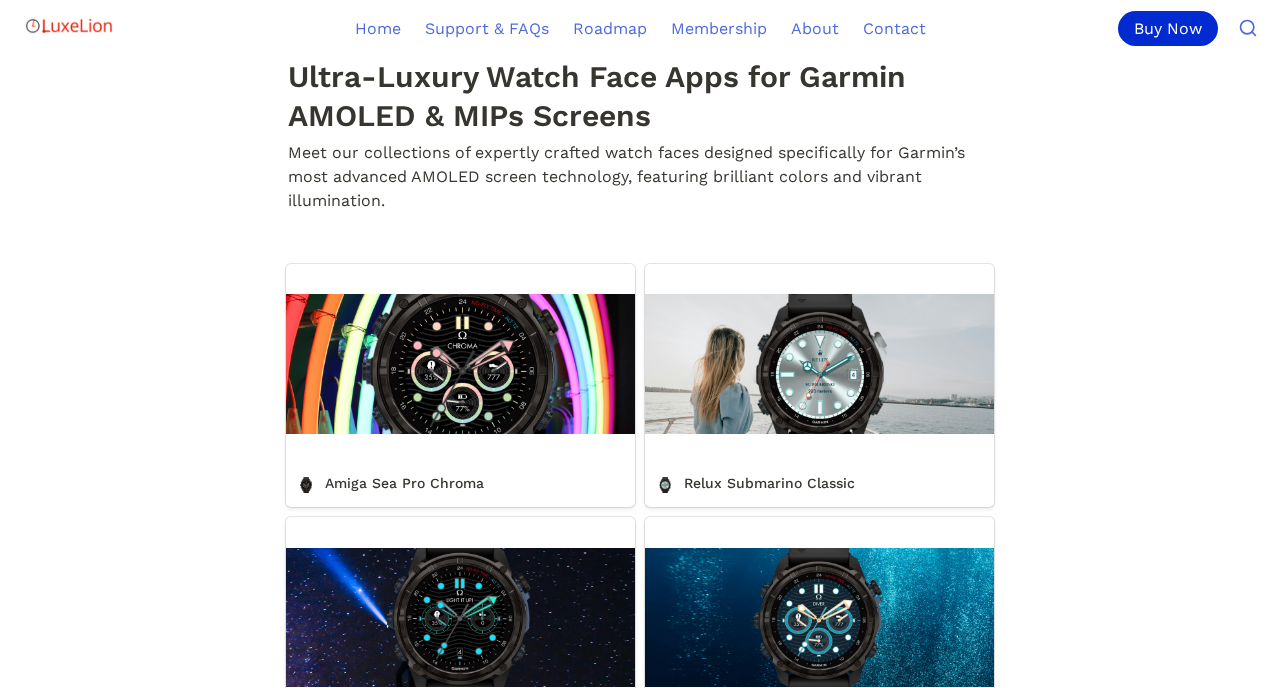 click on "Relux Submarino Classic" at bounding box center (819, 385) 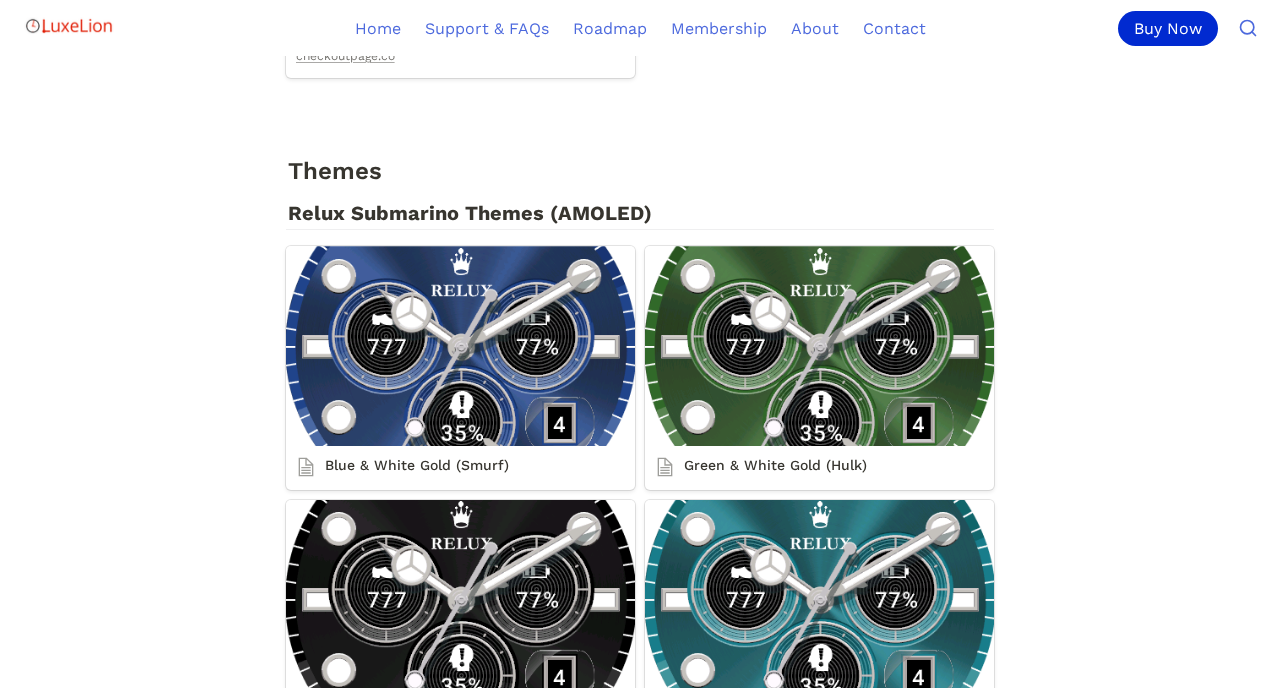 scroll, scrollTop: 2513, scrollLeft: 0, axis: vertical 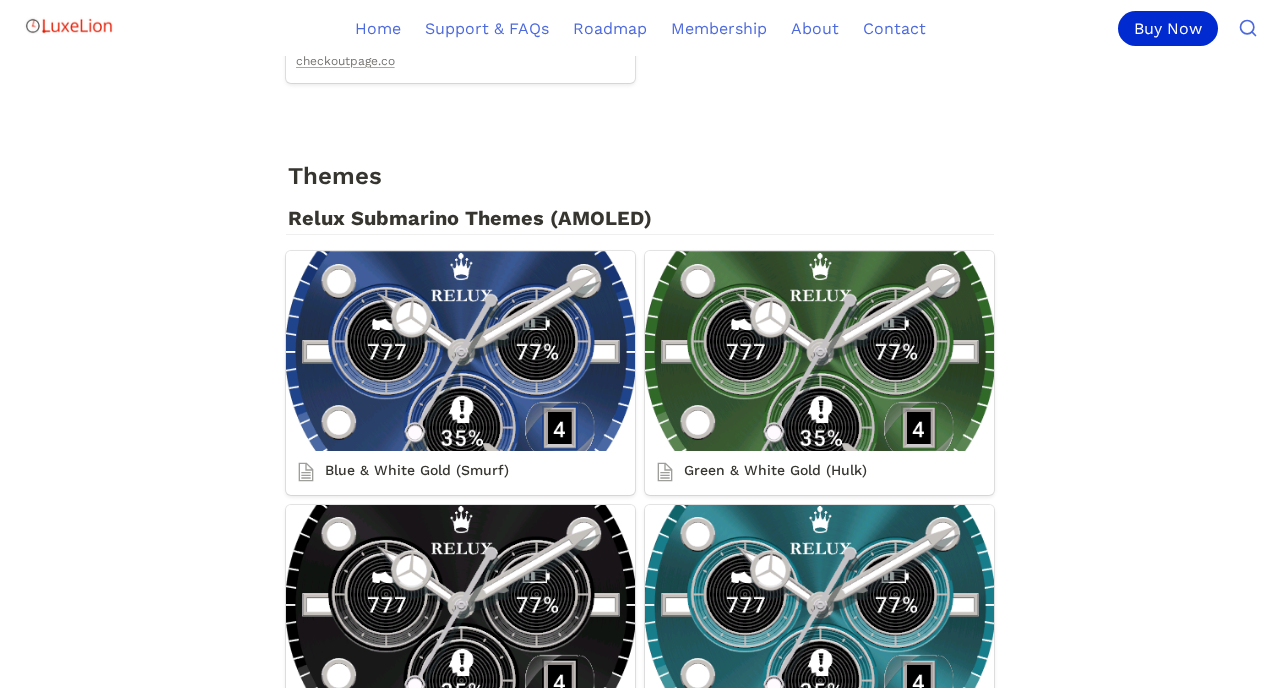 click on "Blue & White Gold (Smurf)" at bounding box center (460, 372) 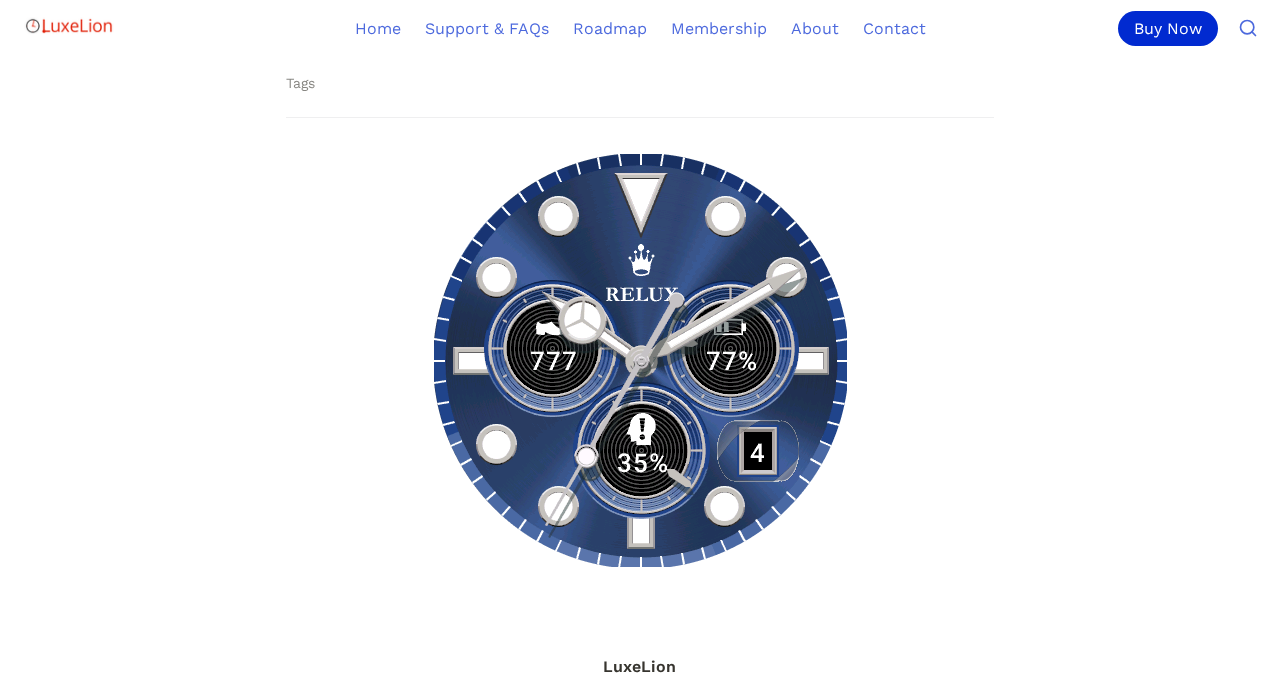 scroll, scrollTop: 197, scrollLeft: 0, axis: vertical 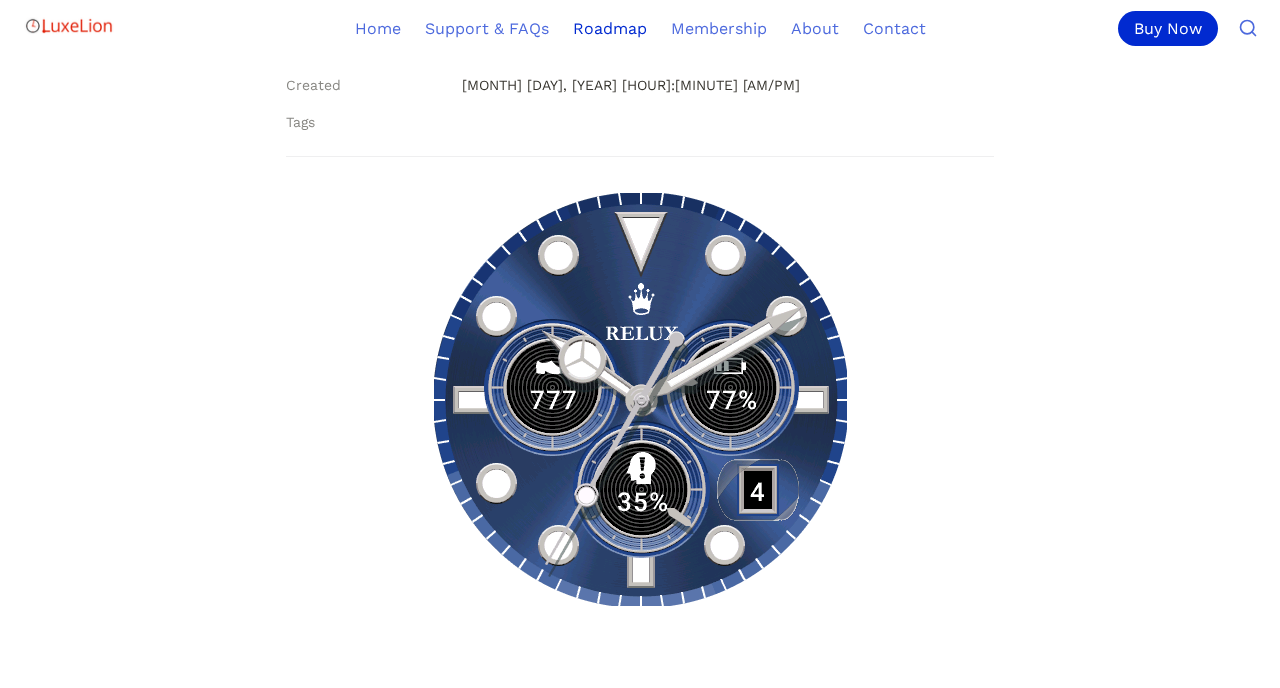 click on "Roadmap" at bounding box center (610, 28) 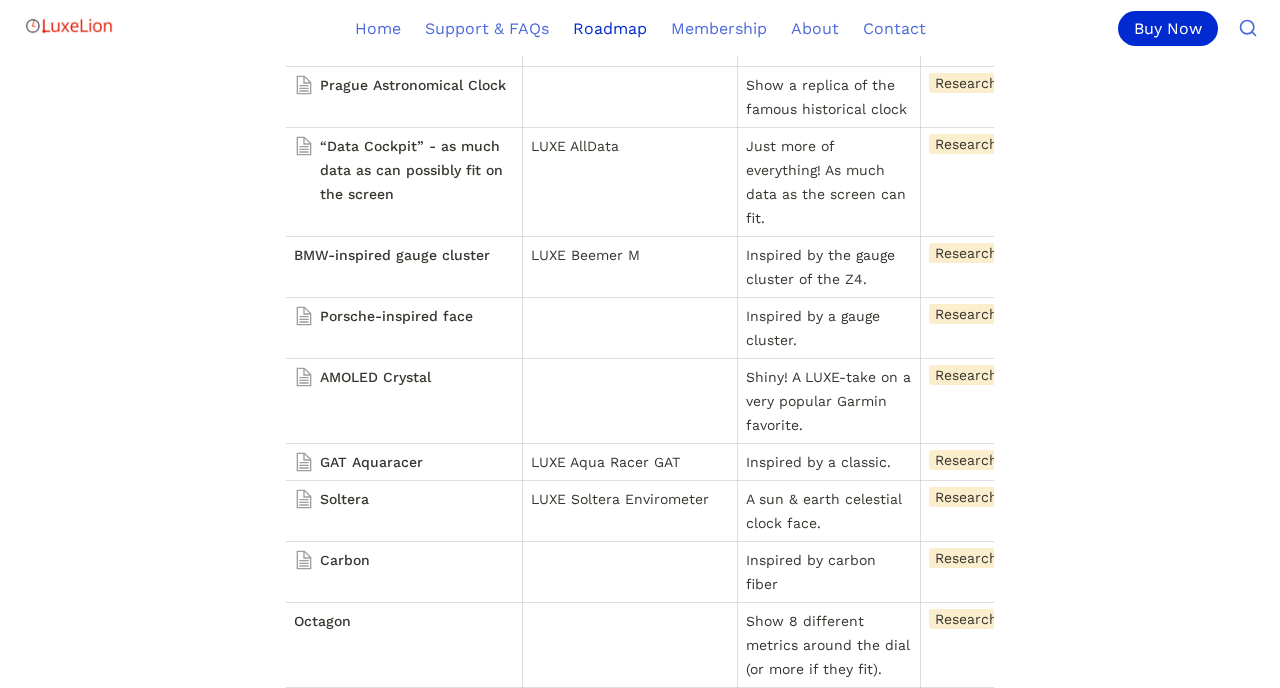 scroll, scrollTop: 2469, scrollLeft: 0, axis: vertical 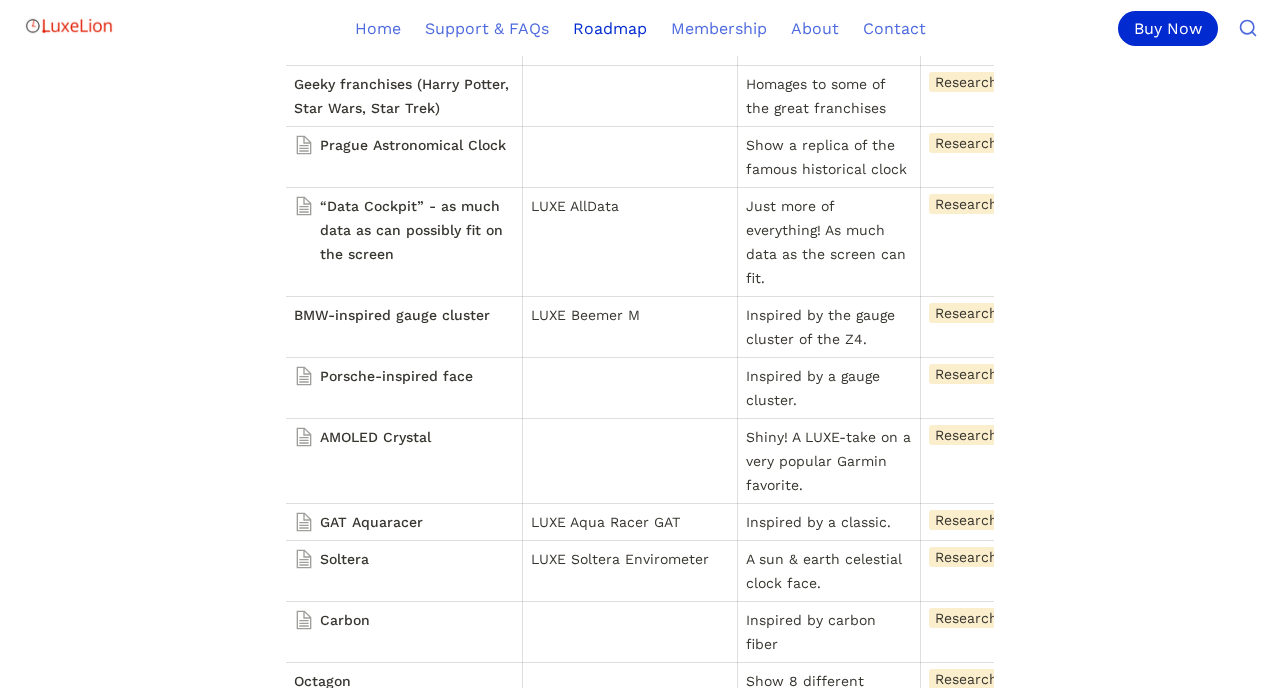 click on "Prague Astronomical Clock" at bounding box center (404, 145) 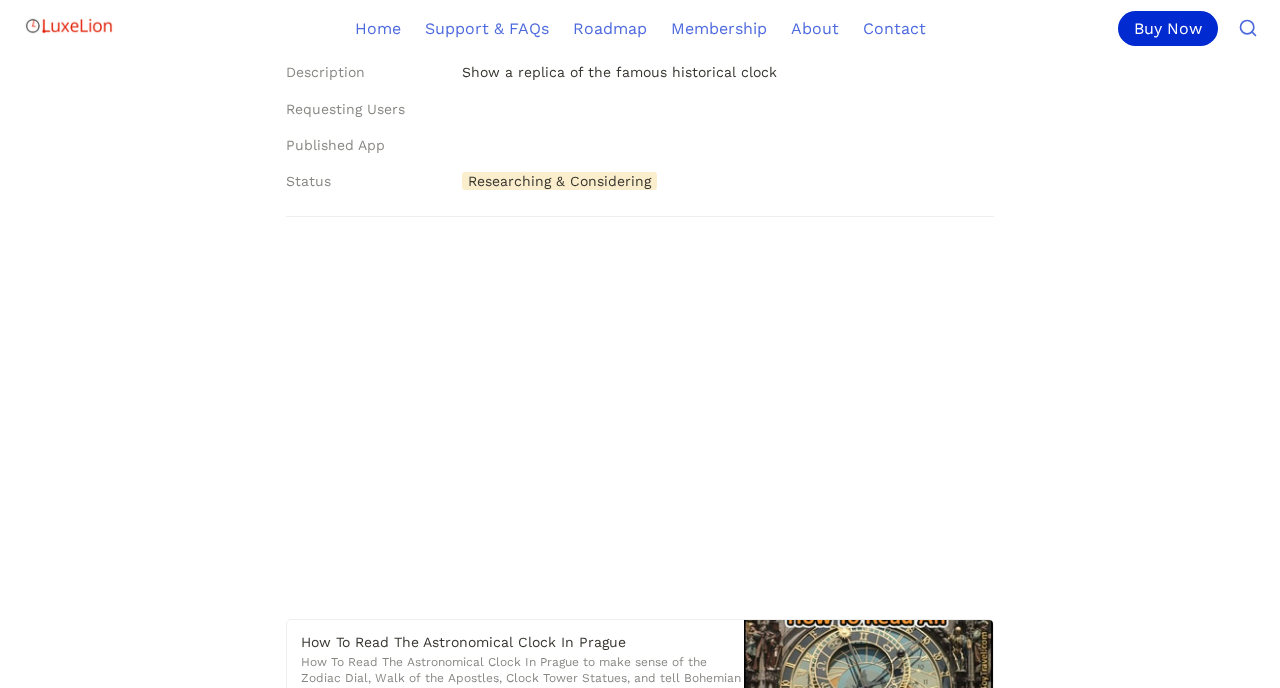 scroll, scrollTop: 247, scrollLeft: 0, axis: vertical 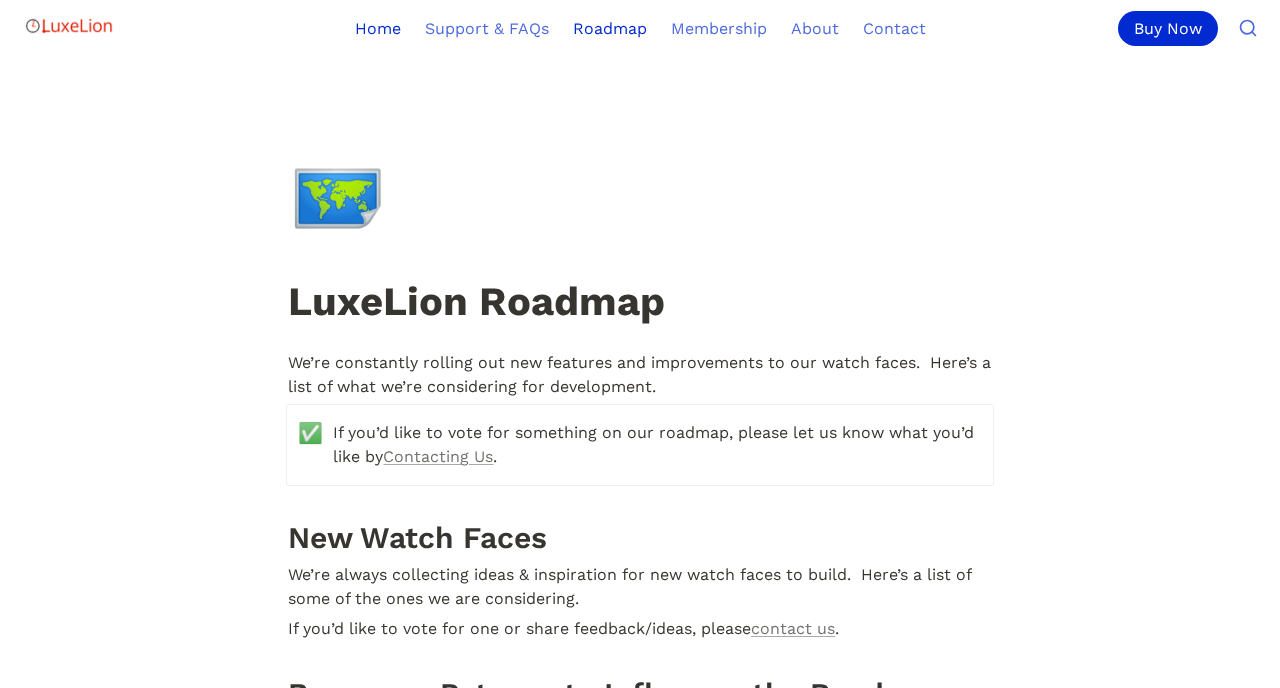 click on "Home" at bounding box center [378, 28] 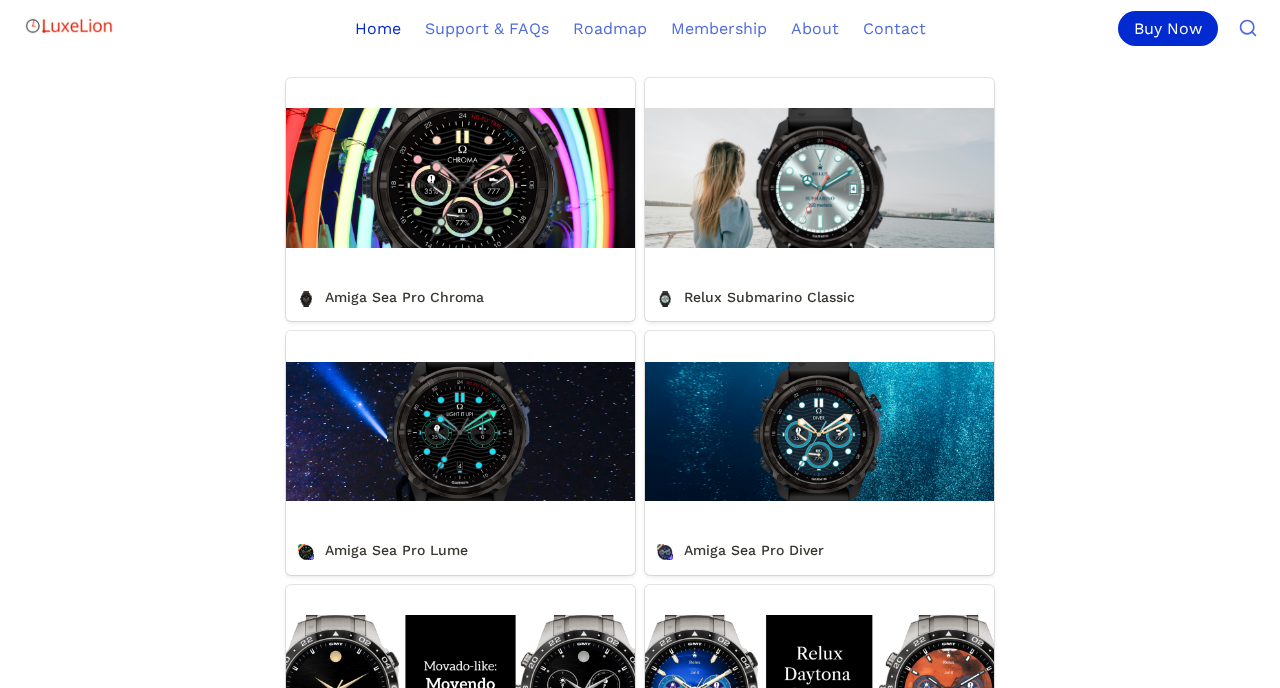 scroll, scrollTop: 704, scrollLeft: 0, axis: vertical 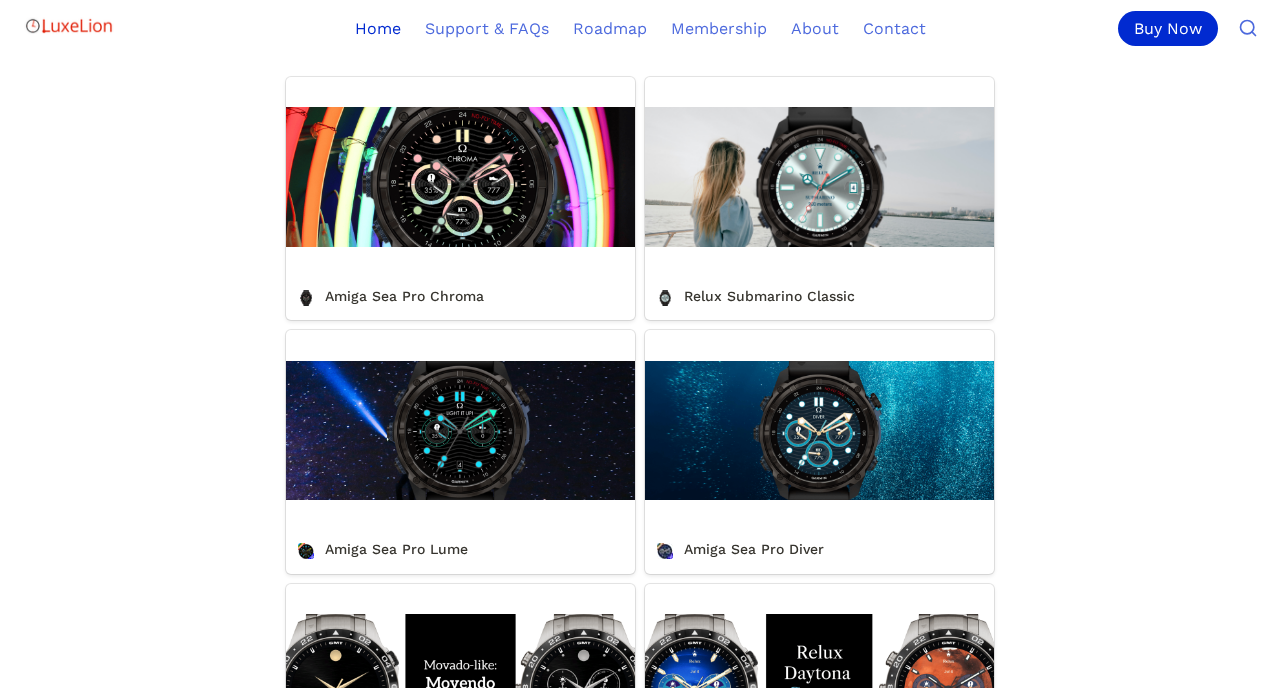 click on "Amiga Sea Pro Lume" at bounding box center (460, 451) 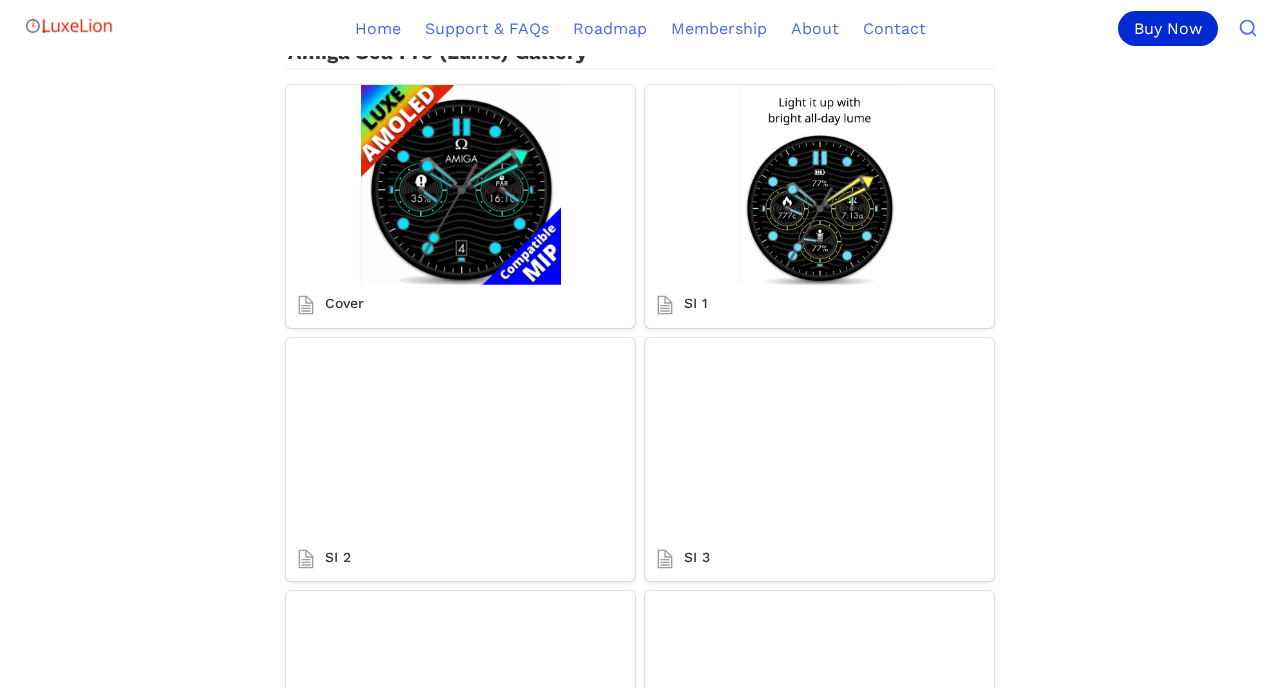 scroll, scrollTop: 2900, scrollLeft: 0, axis: vertical 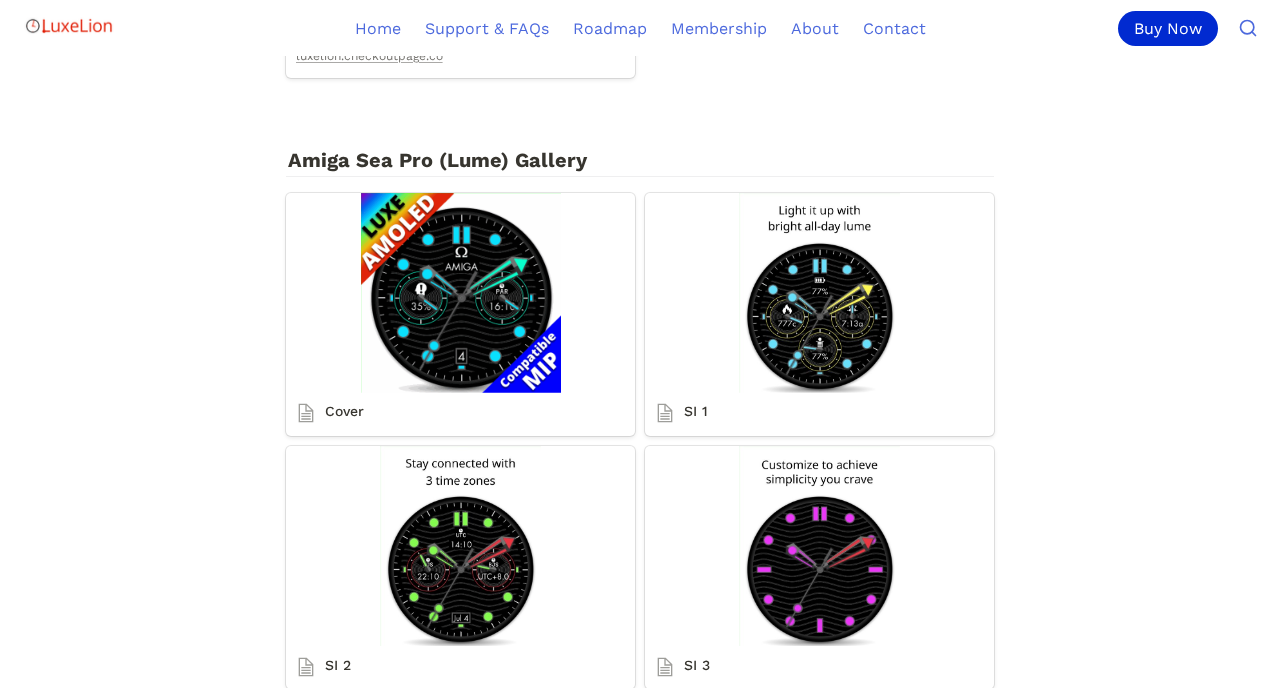 click on "SI 1" at bounding box center (819, 314) 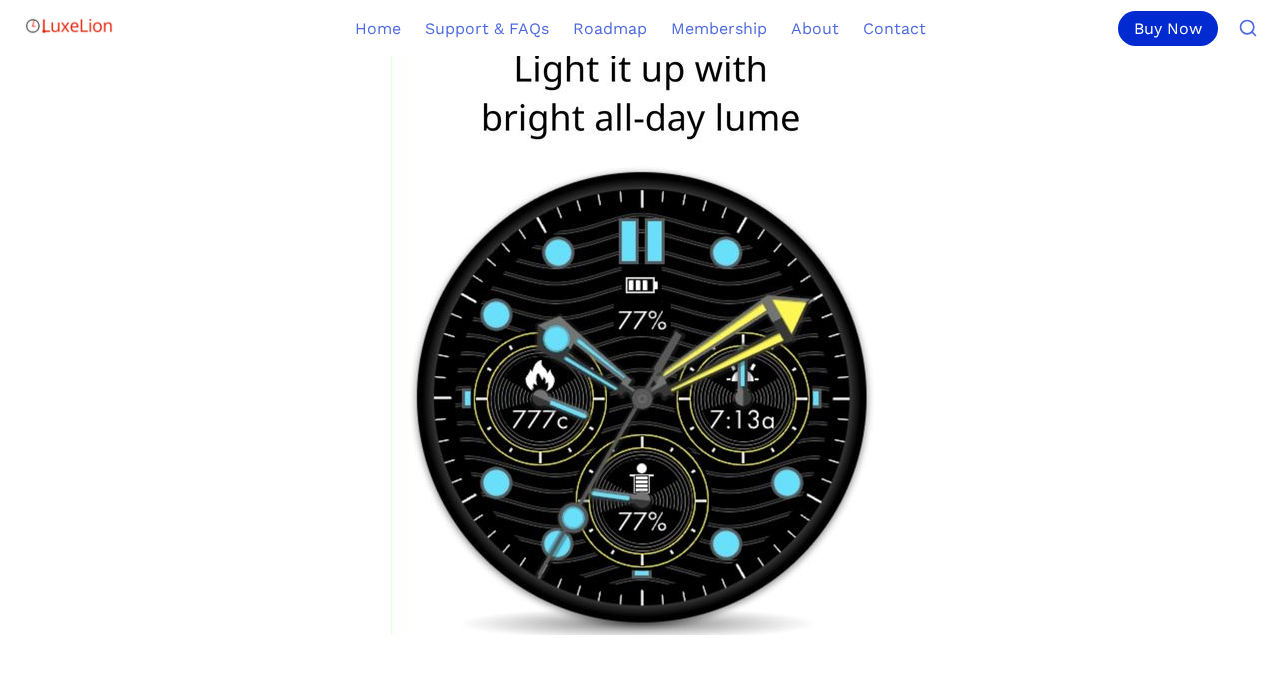 scroll, scrollTop: 259, scrollLeft: 0, axis: vertical 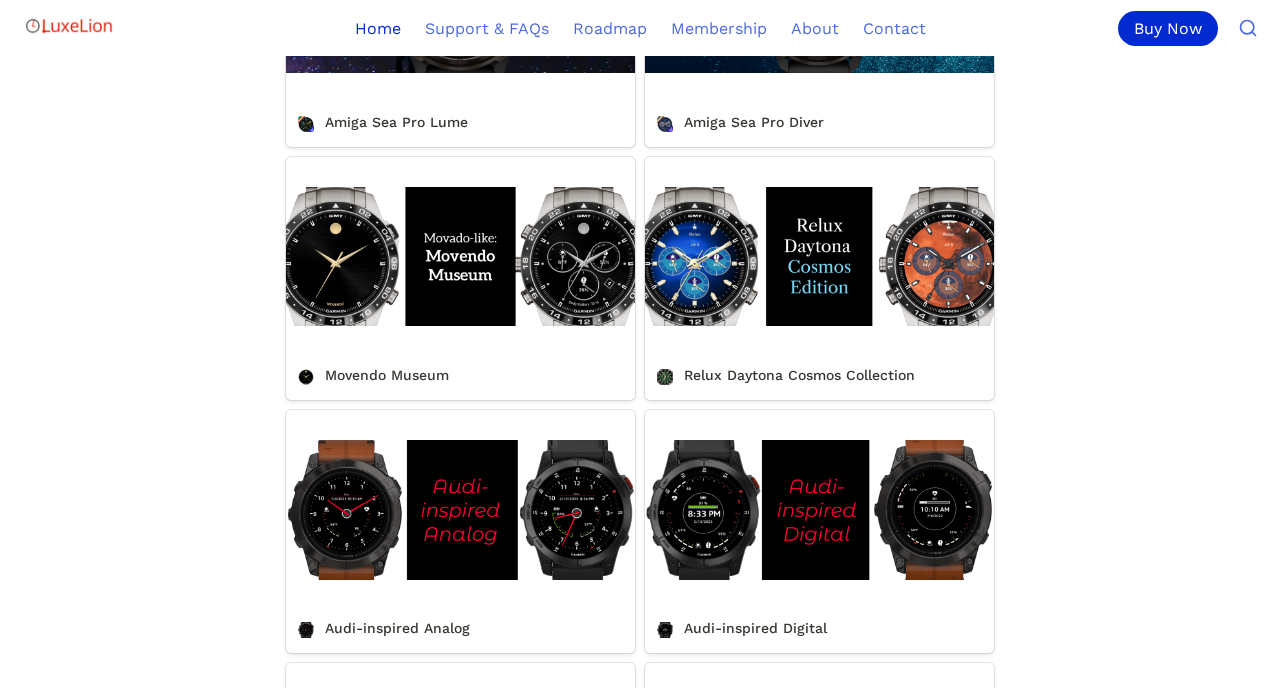 click on "Movendo Museum" at bounding box center [460, 278] 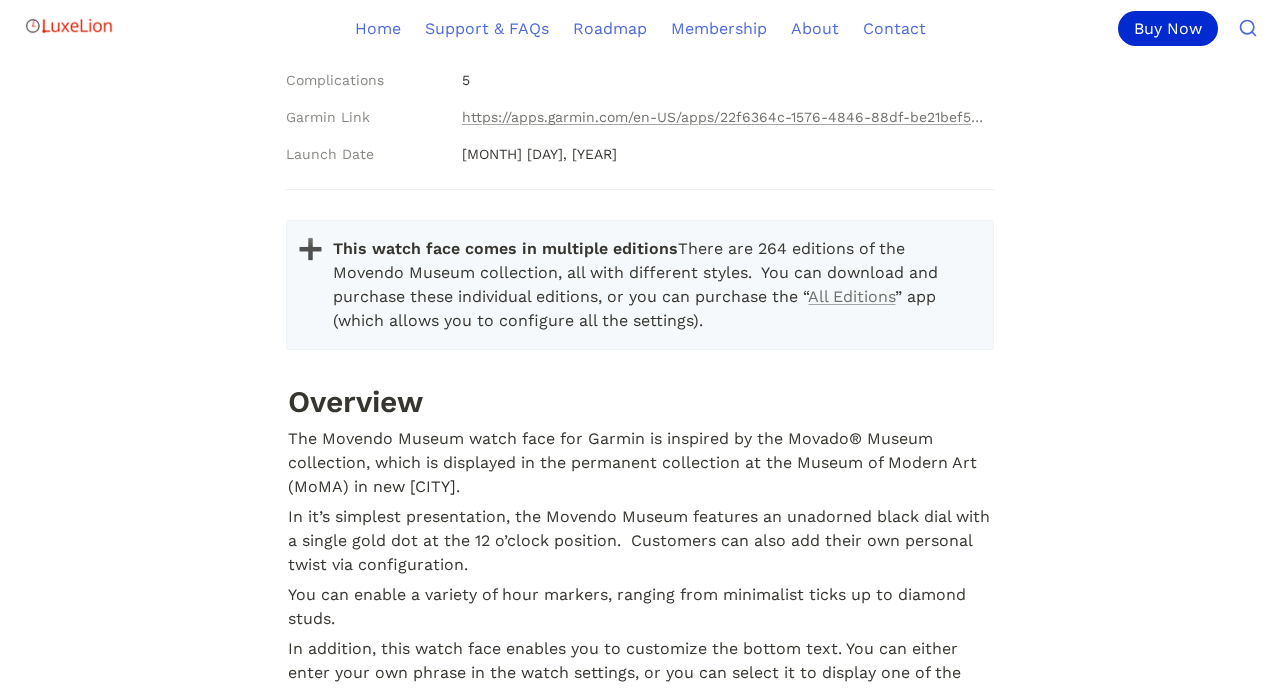 scroll, scrollTop: 0, scrollLeft: 0, axis: both 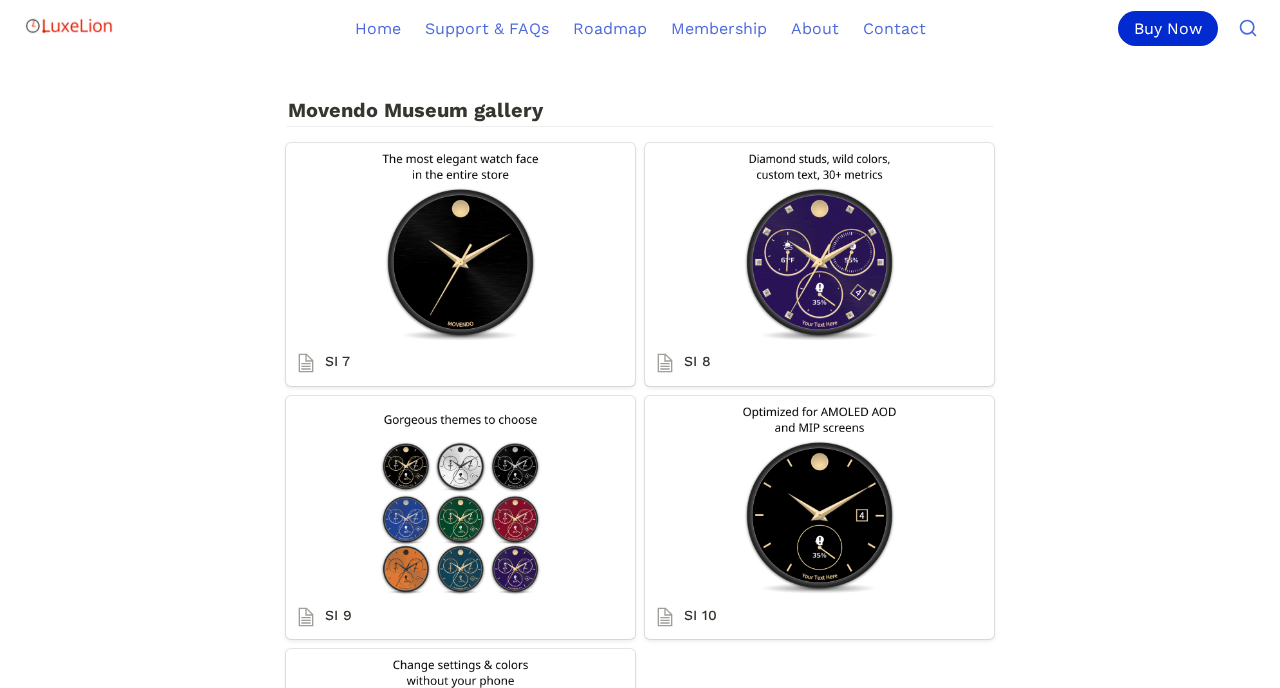 click on "SI 8" at bounding box center (819, 264) 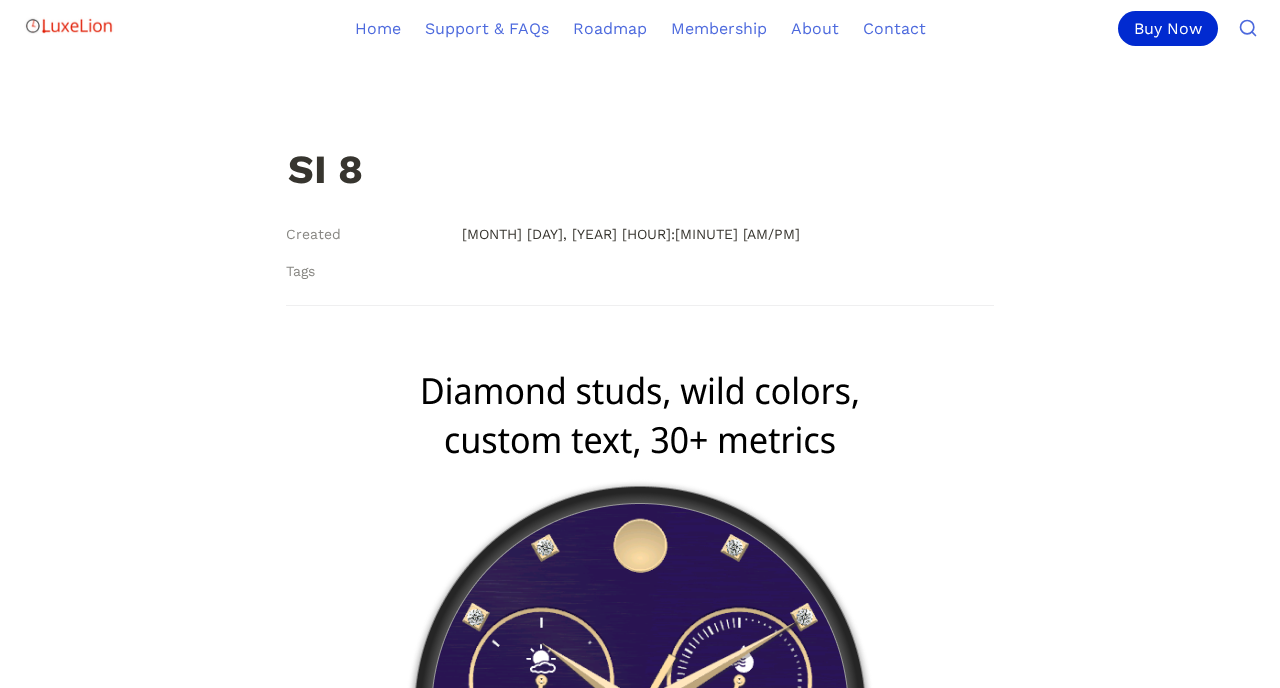 scroll, scrollTop: 0, scrollLeft: 0, axis: both 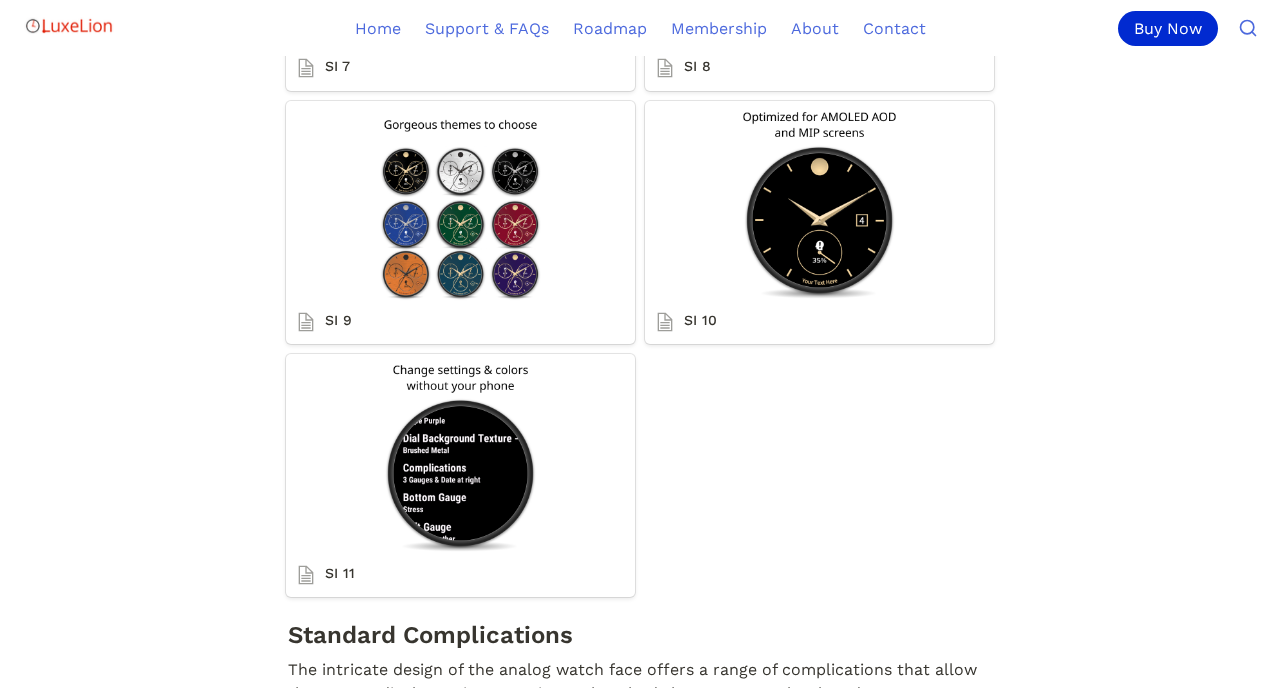 click on "SI 9" at bounding box center (460, 222) 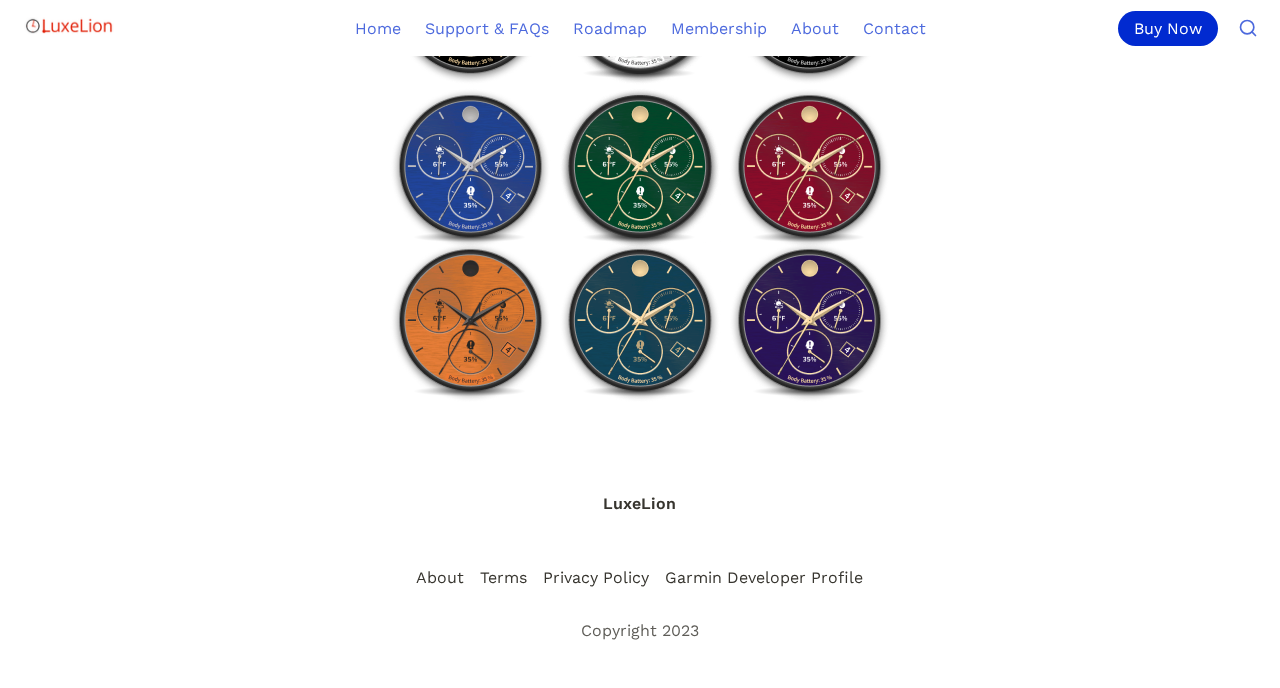 scroll, scrollTop: 0, scrollLeft: 0, axis: both 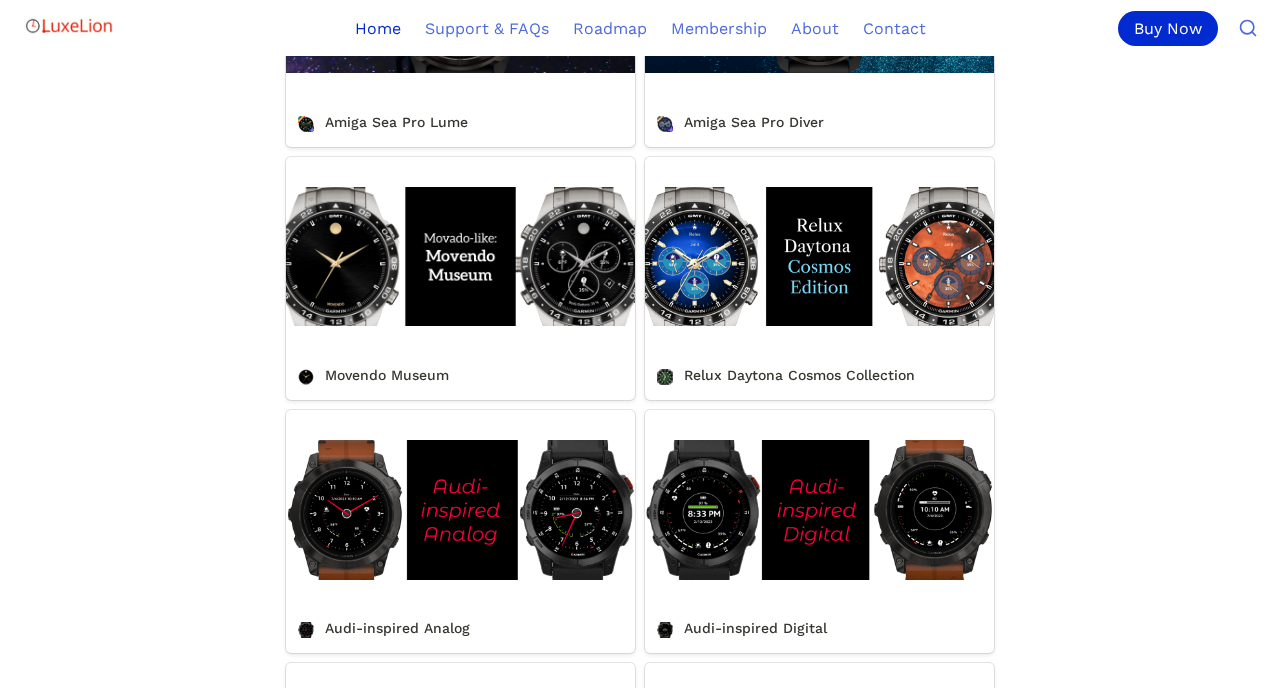click on "Relux Daytona Cosmos Collection" at bounding box center [819, 278] 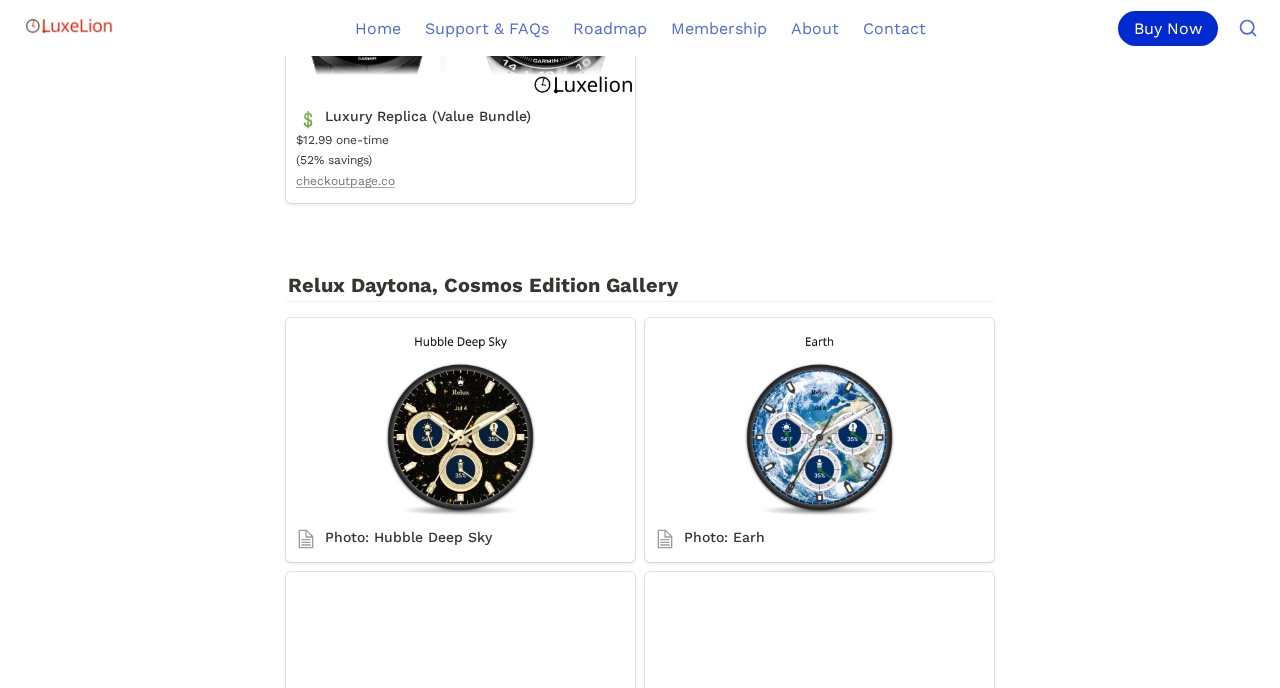 scroll, scrollTop: 2589, scrollLeft: 0, axis: vertical 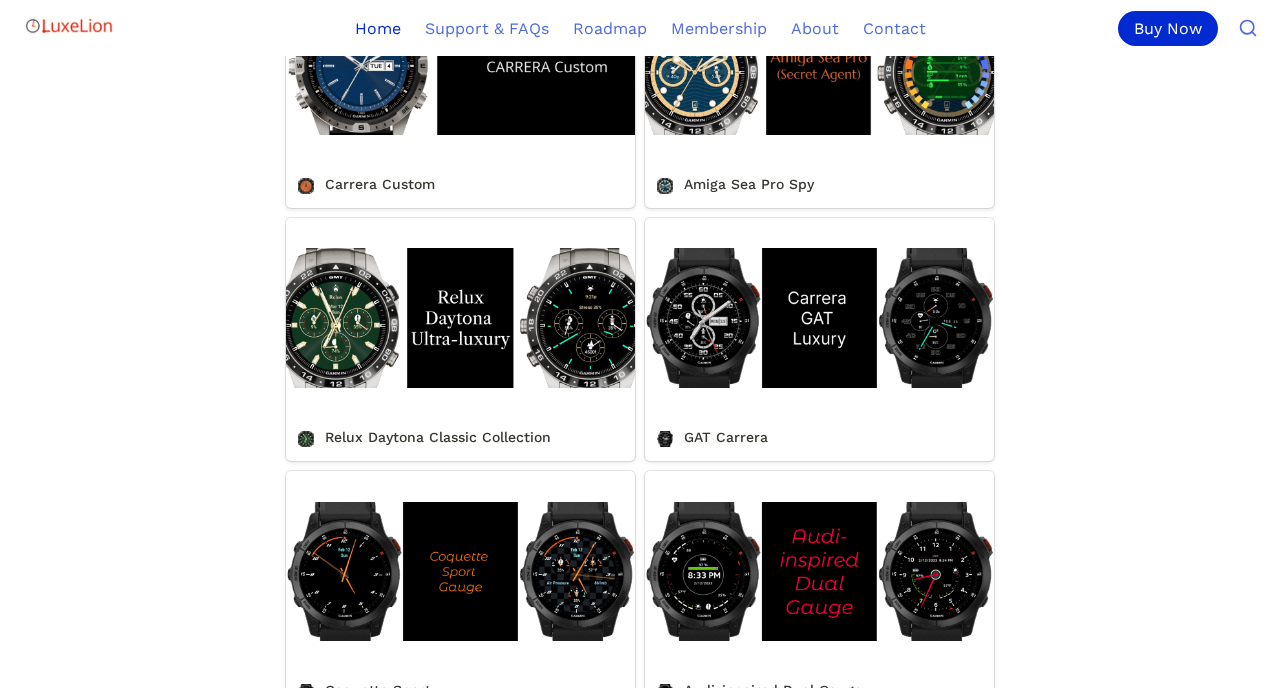 click on "Relux Daytona Classic Collection" at bounding box center [460, 339] 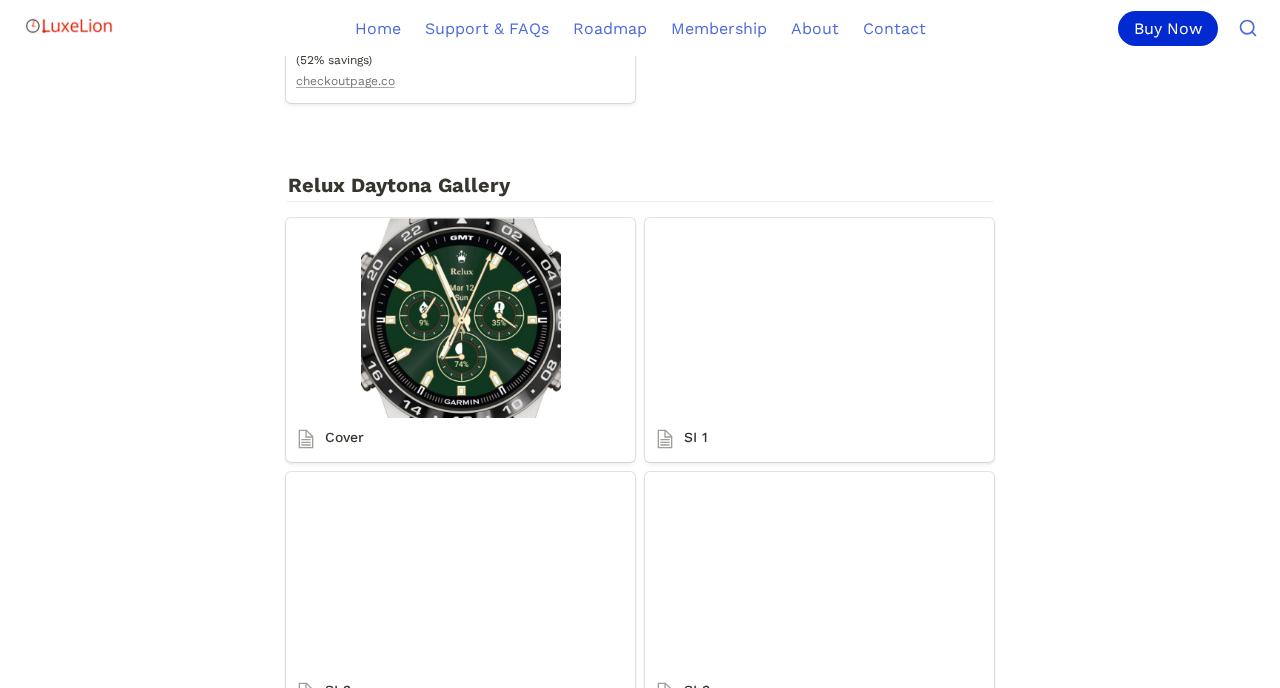 scroll, scrollTop: 2787, scrollLeft: 0, axis: vertical 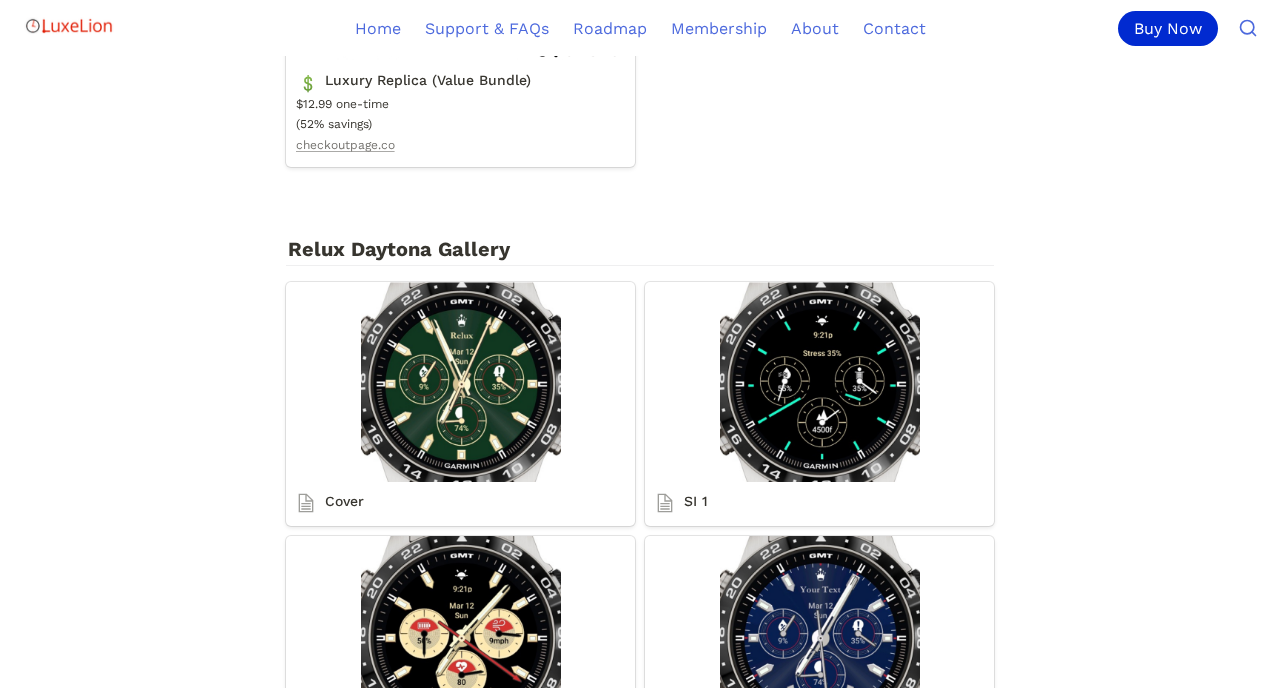 click on "Cover" at bounding box center [460, 403] 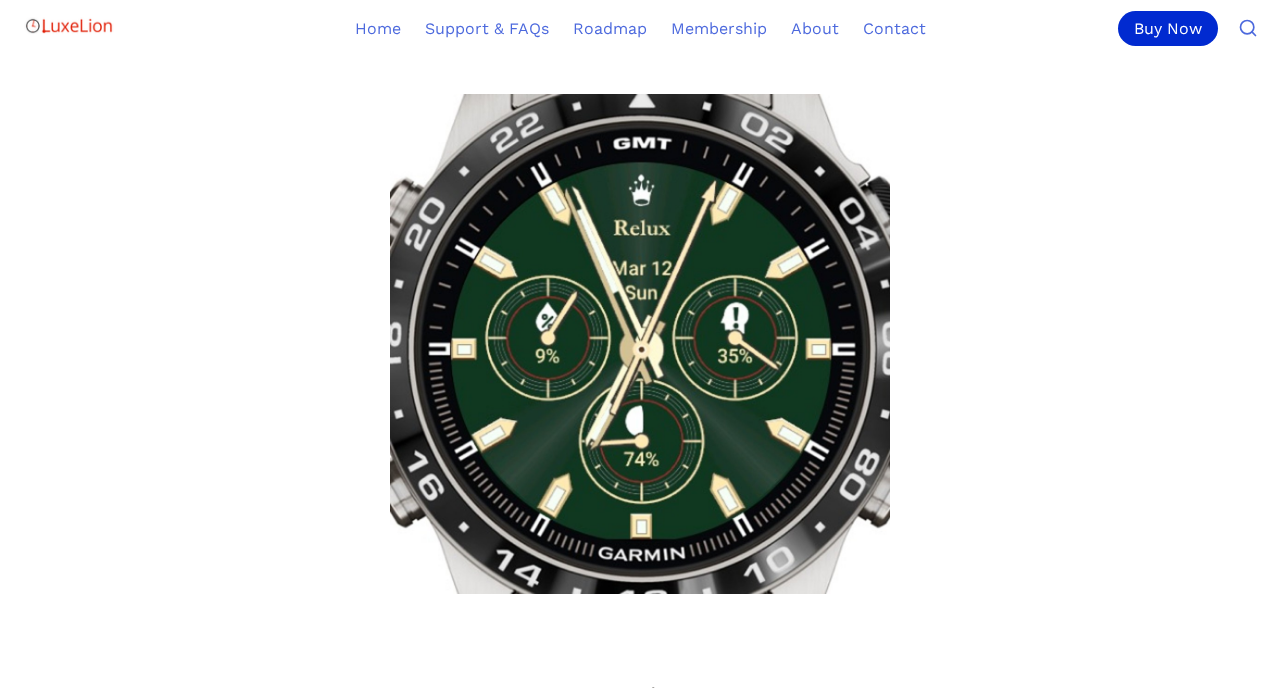 scroll, scrollTop: 142, scrollLeft: 0, axis: vertical 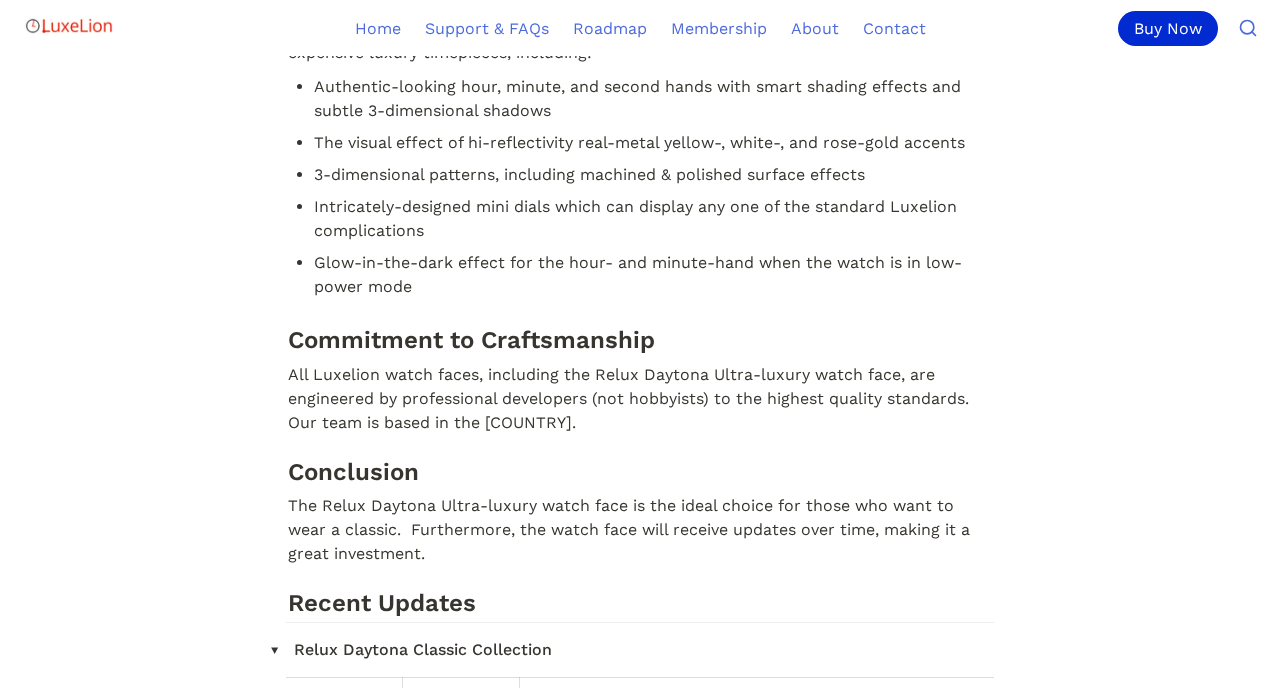click on "Purchase Options 💲 Relux Daytona Classic (Collection) 💲 Relux Daytona Ultra-luxury - Single License Subscription 💲 Luxury Replica (Value Bundle) 💲 DeLUXE All Access Supported Devices epix™ (Gen 2) / quatix® 7 Sapphire Forerunner® 965 D2™ Air X10 D2™ Mach 1 Forerunner® 265S Forerunner® 265 Venu® 2 Plus MARQ® (Gen 2) Athlete / Adventurer / Captain / Golfer Venu® 2 Venu® 2S MARQ® (Gen 2) Aviator epix™ Pro (Gen 2) - 42mm epix™ Pro (Gen 2) - 45mm epix™ Pro (Gen 2) - 51mm / D2™ Mach 1 Pro / tactix® 7 - AMOLED Edition Approach® S70 - 47 mm Approach® S70 - 42 mm Venu3 Venu3s Descent ™ Mk3 51mm fēnix® 8 47mm / 51mm fēnix® E fēnix® 8 43mm Style Analog Complications 5 Garmin Link https://apps.garmin.com/en-US/apps/46959f7e-8b54-4989-9874-1e548e3d78ad Launch Date March 12, 2023 Overview Compare with Rolex® Daytona Cosmograph®. By default, this watch face will start in the most similar configuration. But you can adjust settings to make it your own. Purchase Options ‣ 💲" at bounding box center (640, -1666) 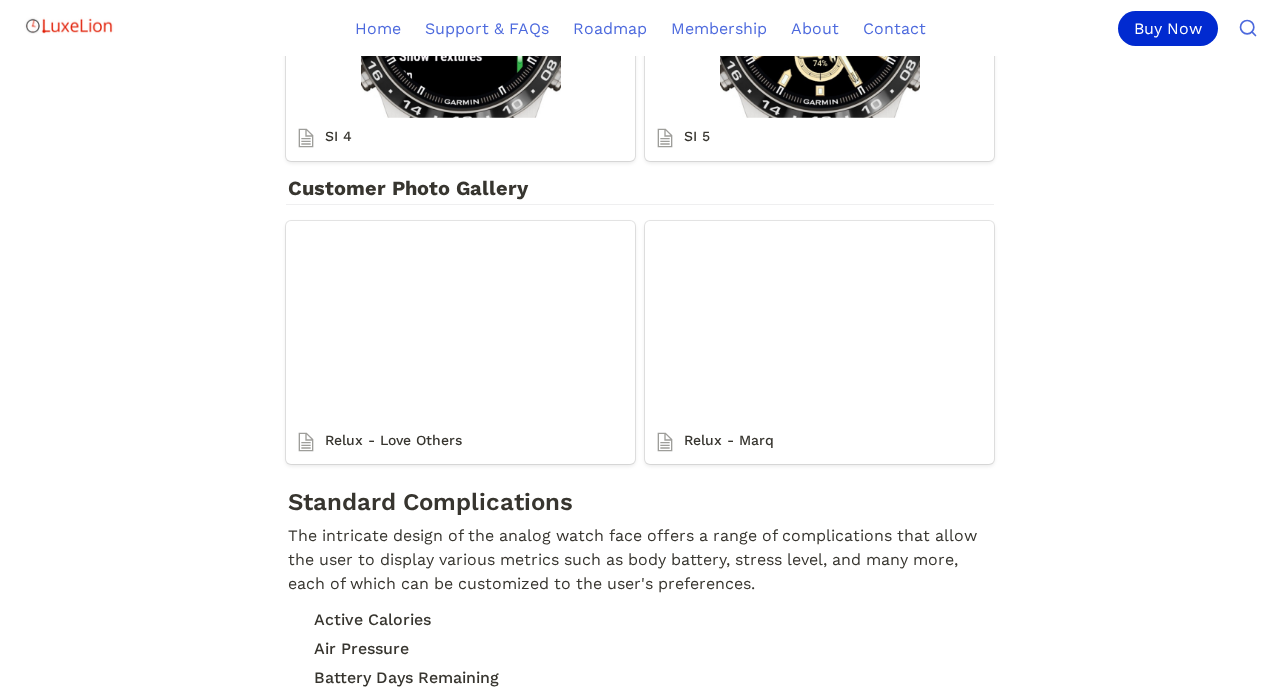 scroll, scrollTop: 3547, scrollLeft: 0, axis: vertical 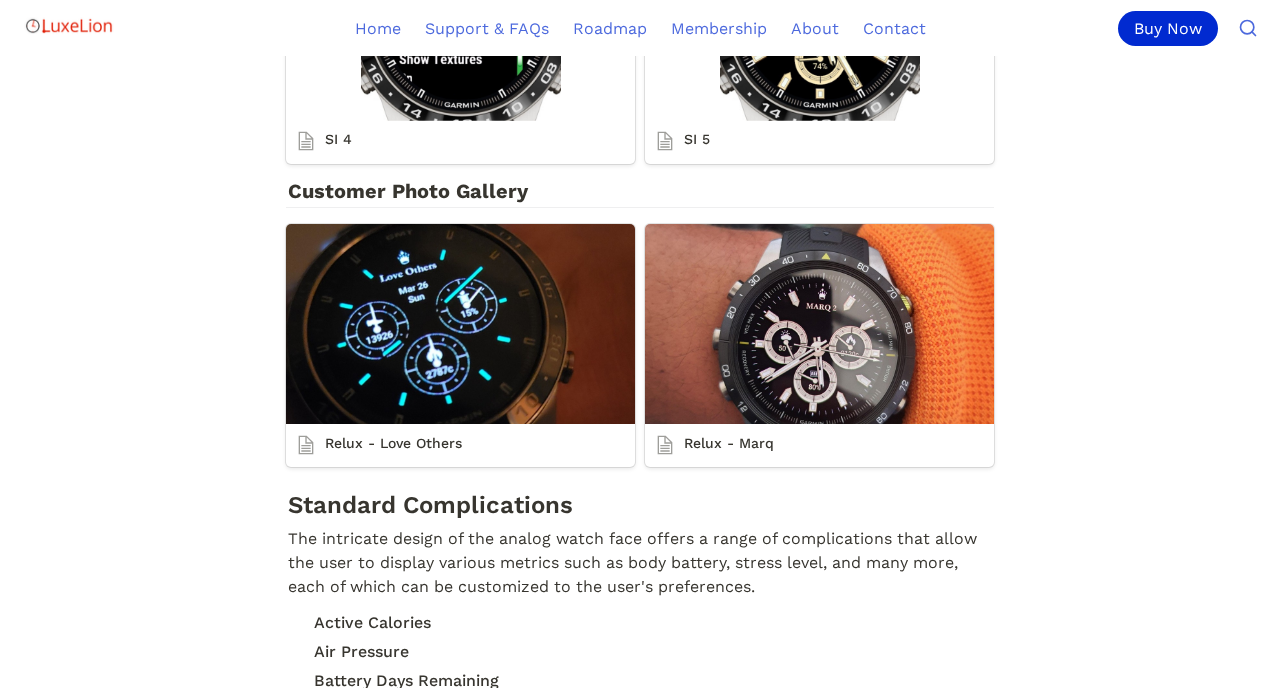 click on "Relux - Marq" at bounding box center [819, 345] 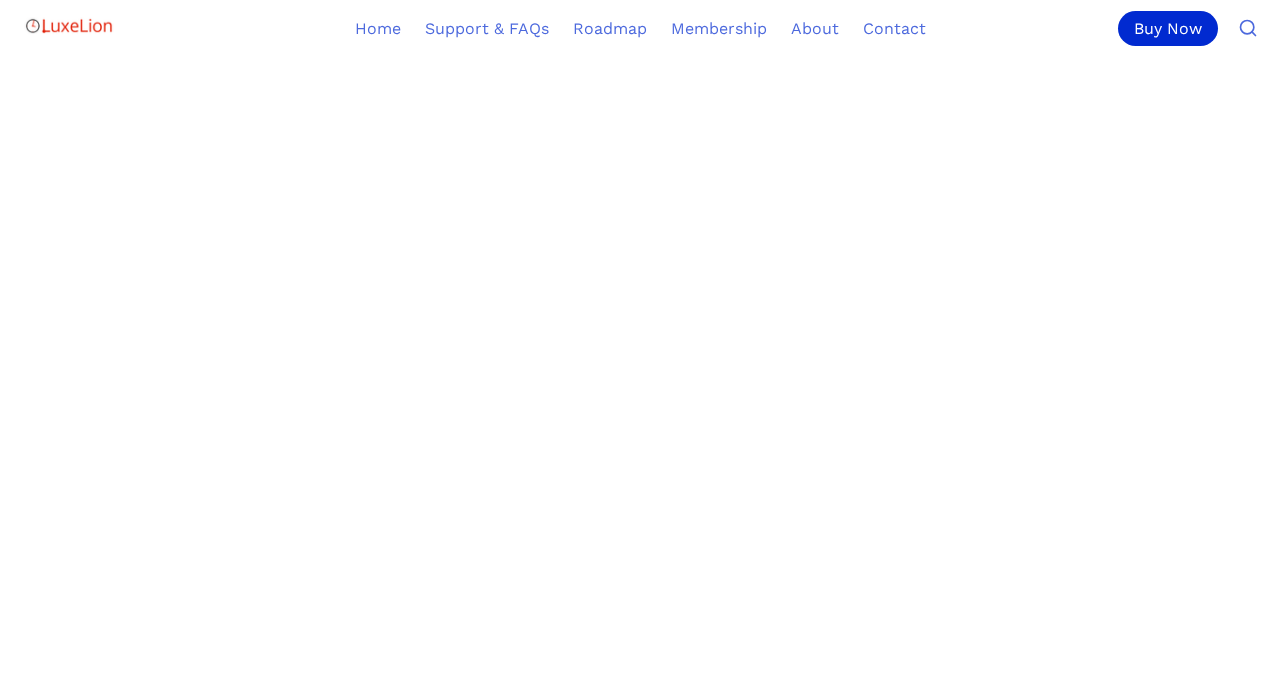 scroll, scrollTop: 578, scrollLeft: 0, axis: vertical 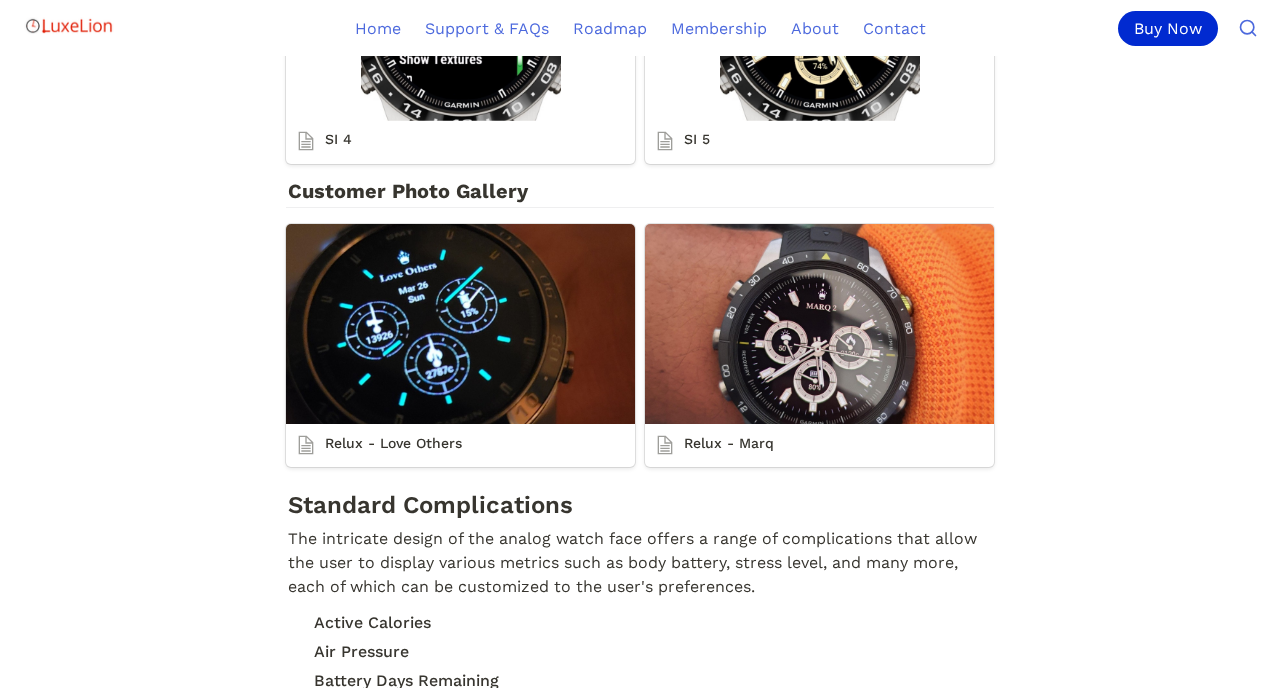 click on "Relux - Love Others" at bounding box center [460, 345] 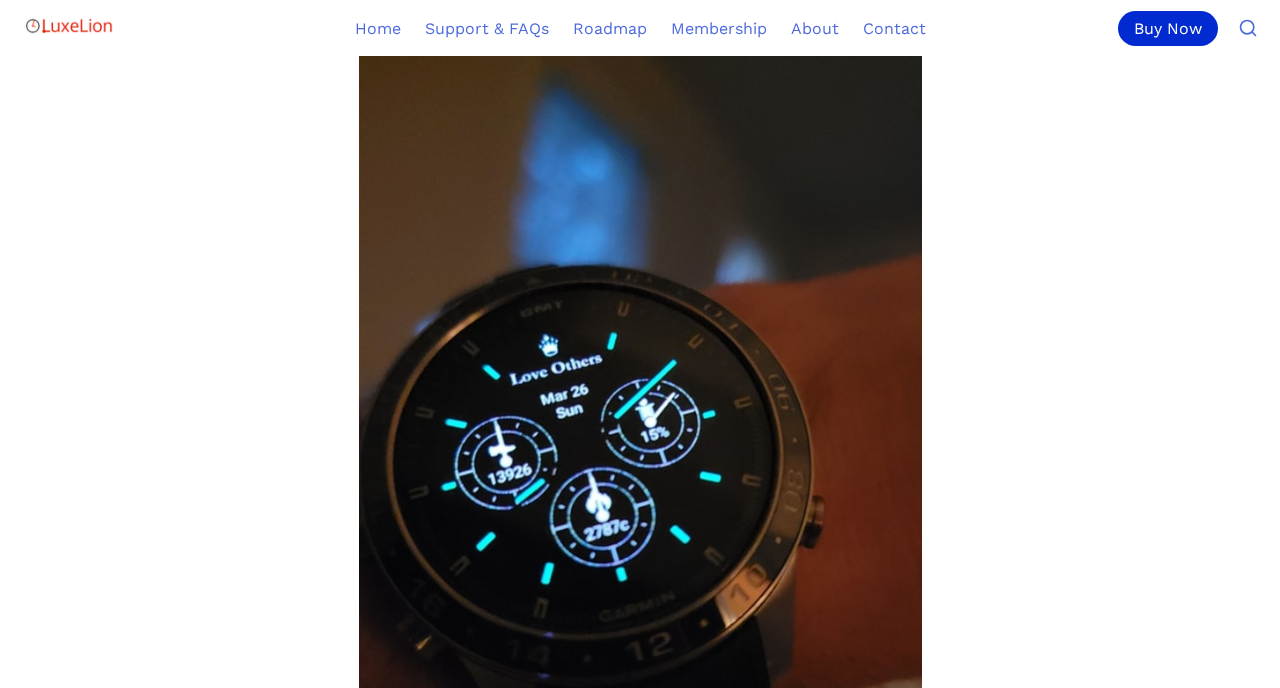 scroll, scrollTop: 536, scrollLeft: 0, axis: vertical 